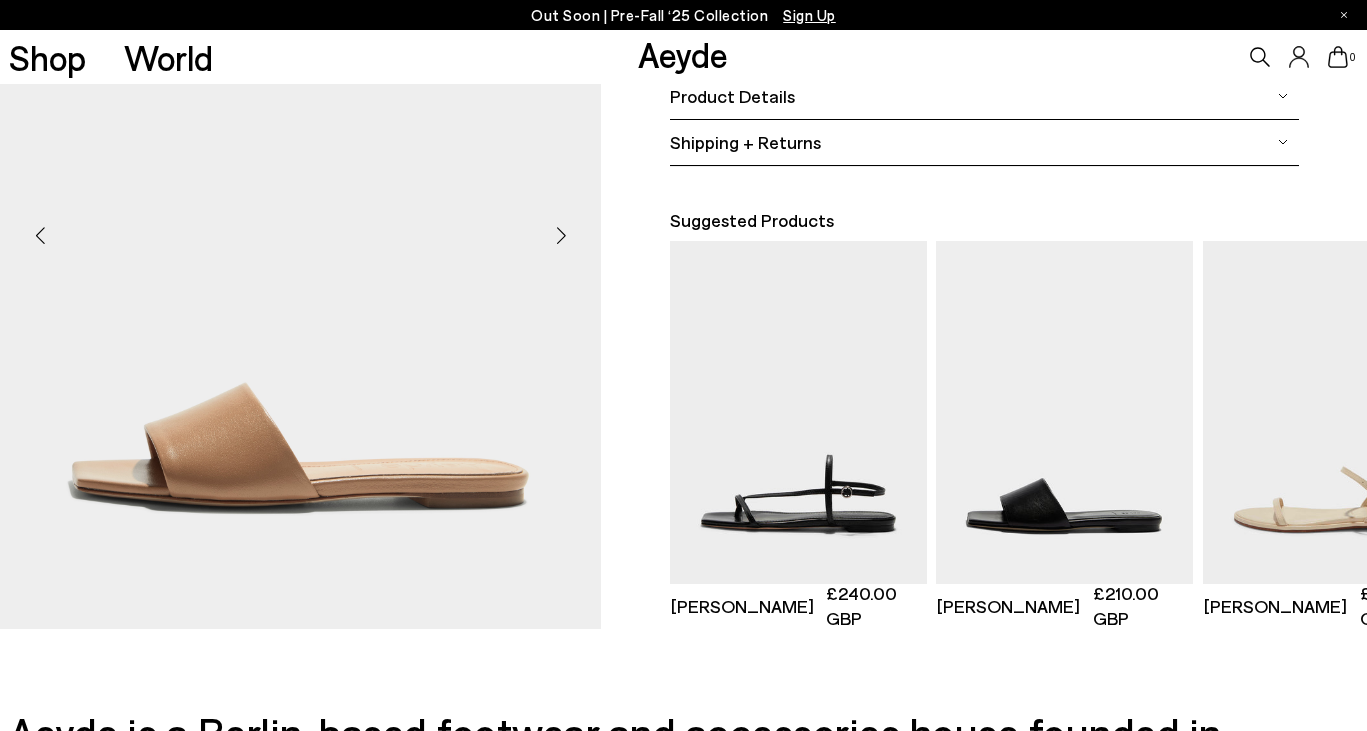 scroll, scrollTop: 948, scrollLeft: 0, axis: vertical 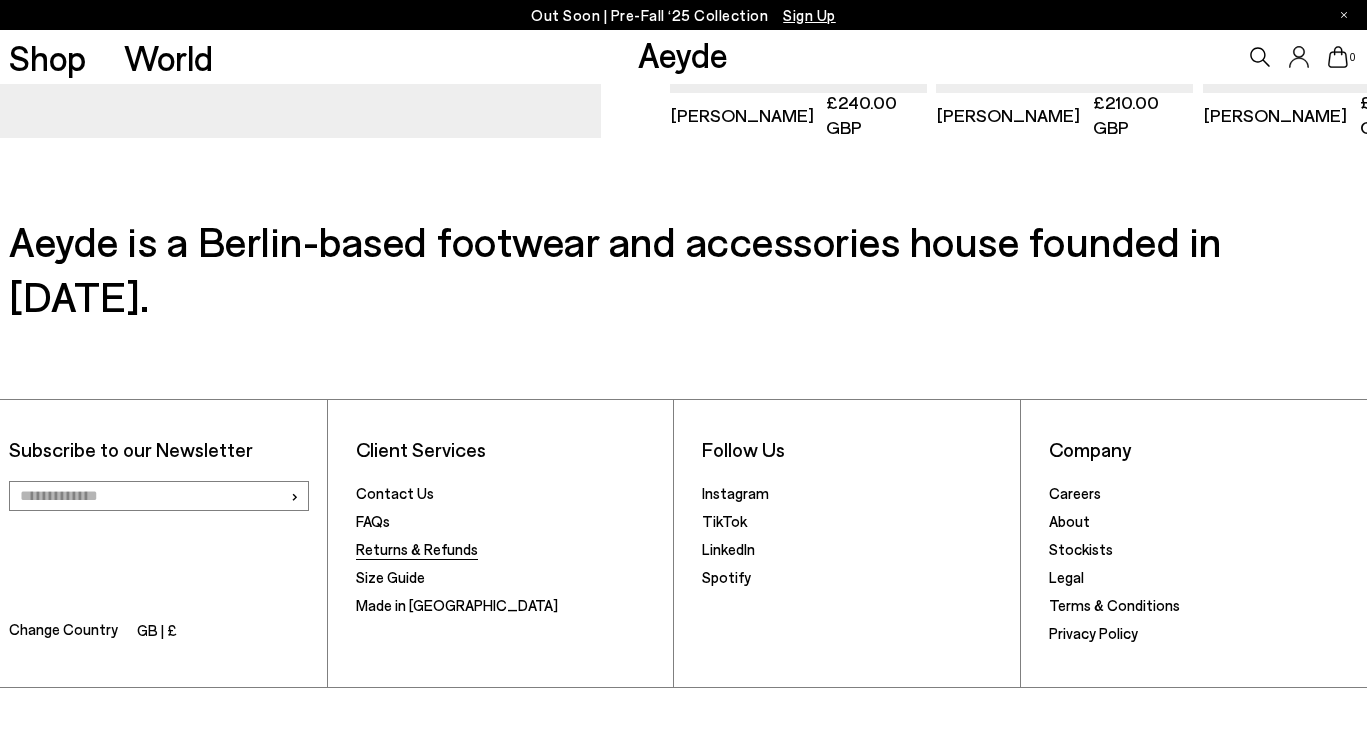 click on "Returns & Refunds" at bounding box center (417, 549) 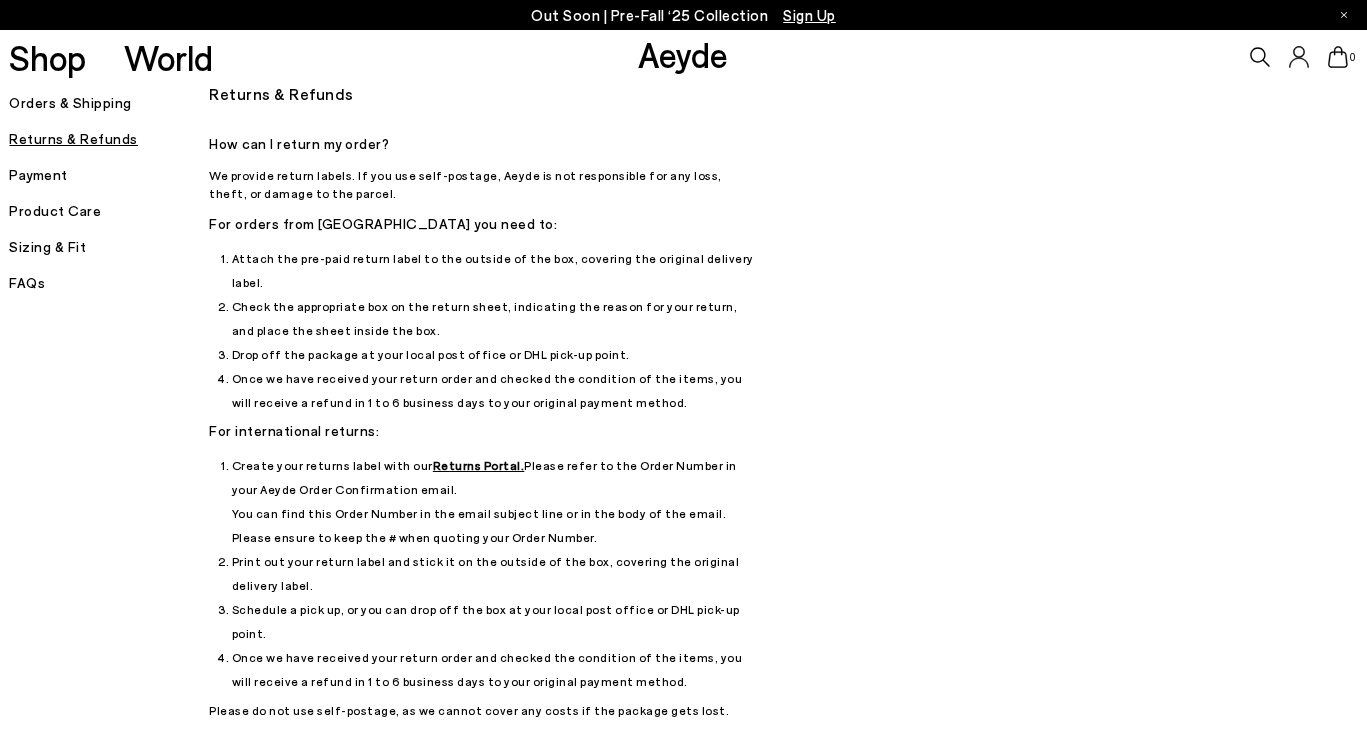 scroll, scrollTop: 0, scrollLeft: 0, axis: both 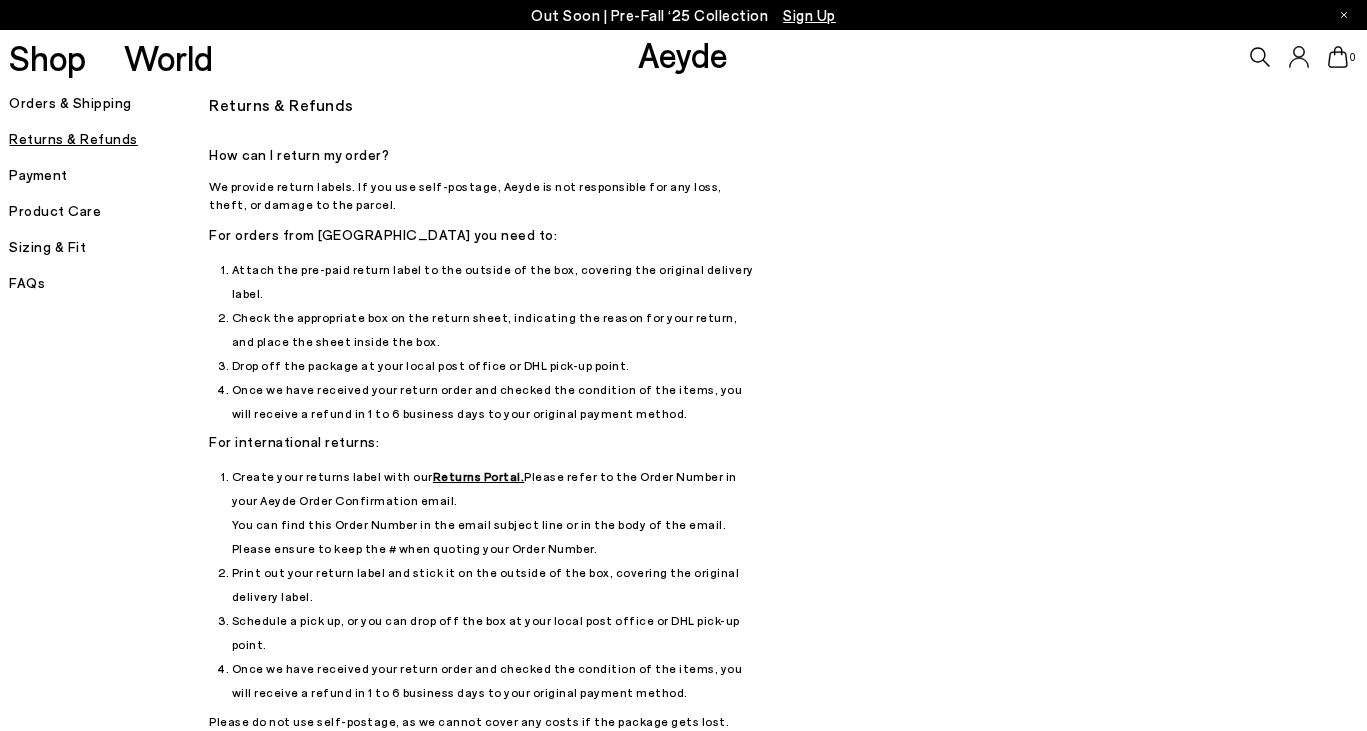 click on "Payment" at bounding box center [109, 175] 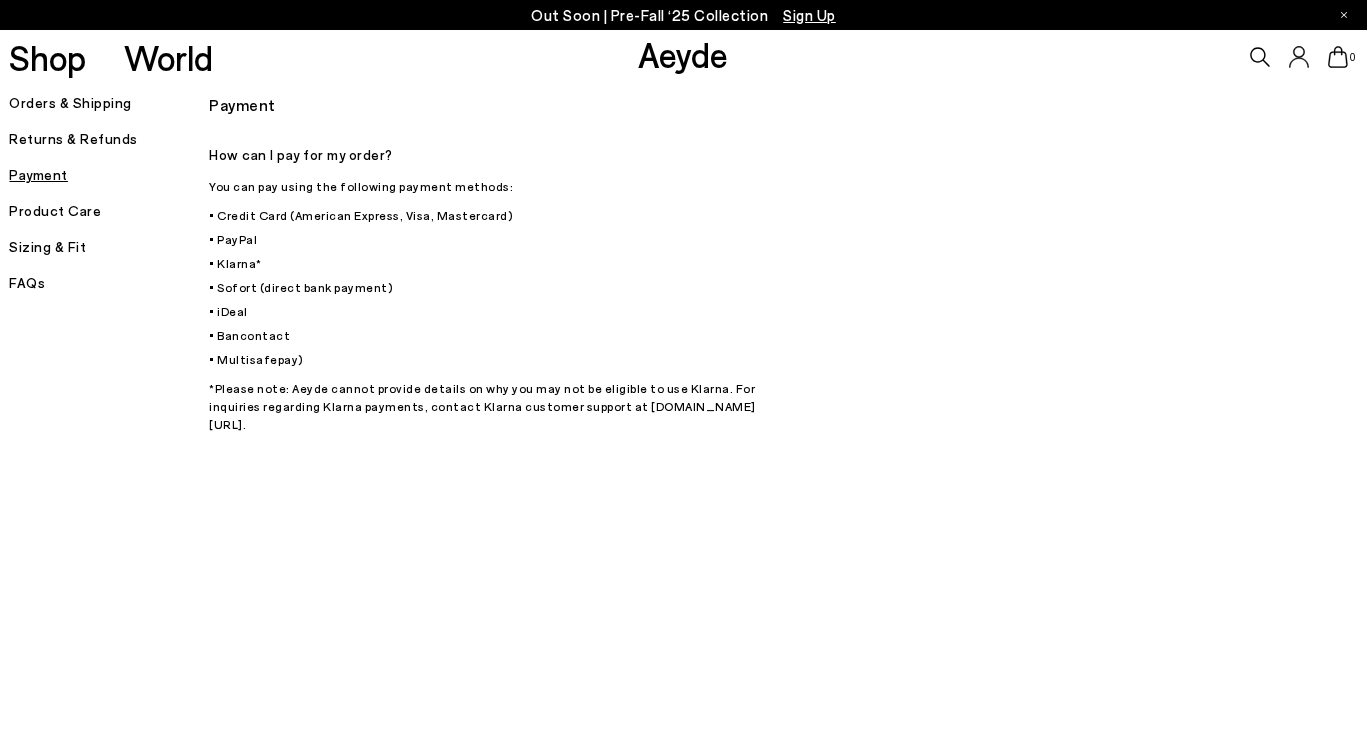 click on "FAQs" at bounding box center [109, 283] 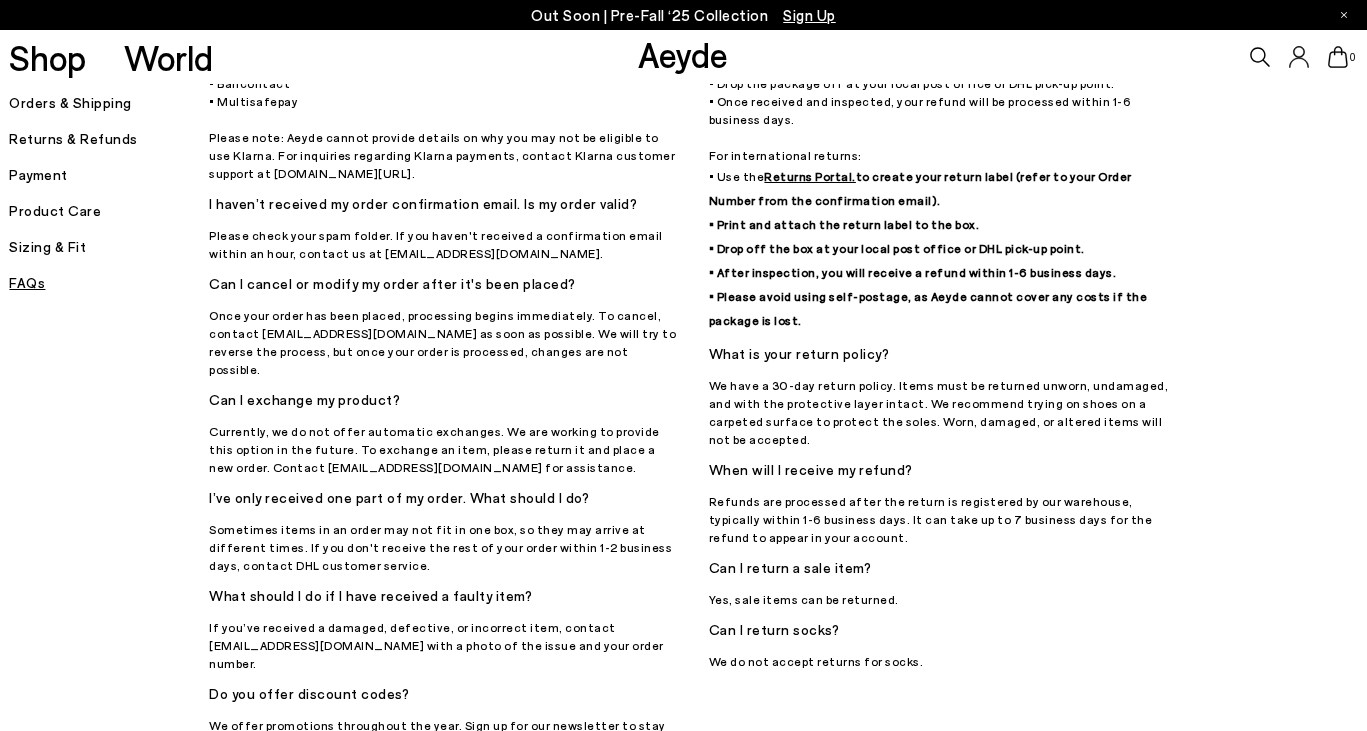 scroll, scrollTop: 0, scrollLeft: 0, axis: both 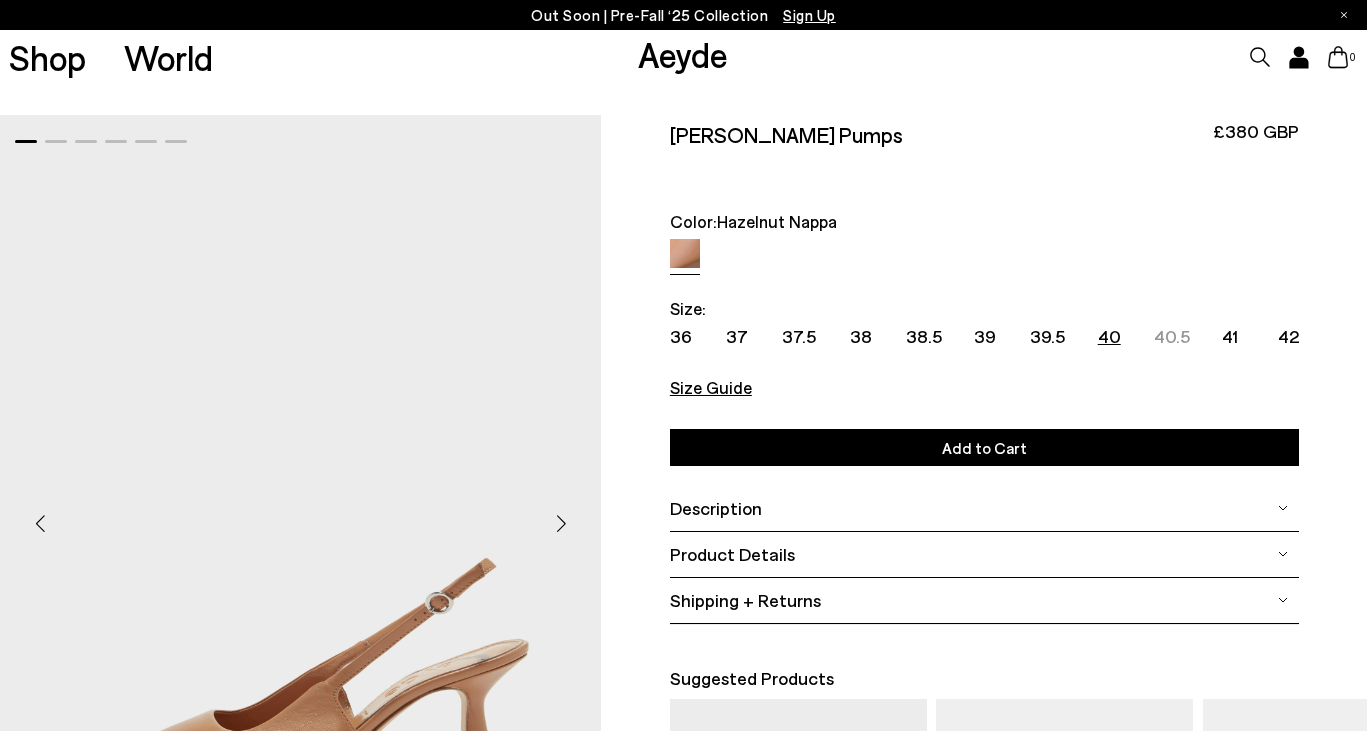 click on "40" at bounding box center (1109, 336) 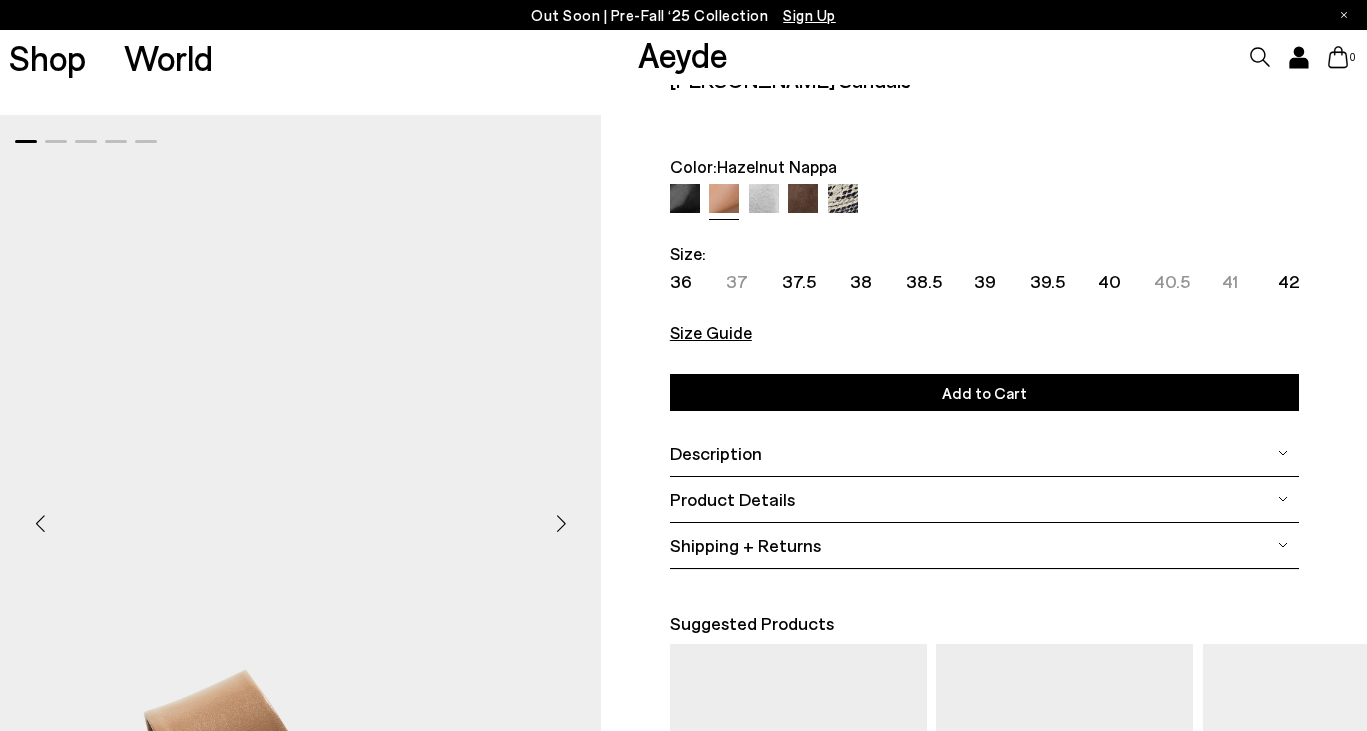 scroll, scrollTop: 0, scrollLeft: 0, axis: both 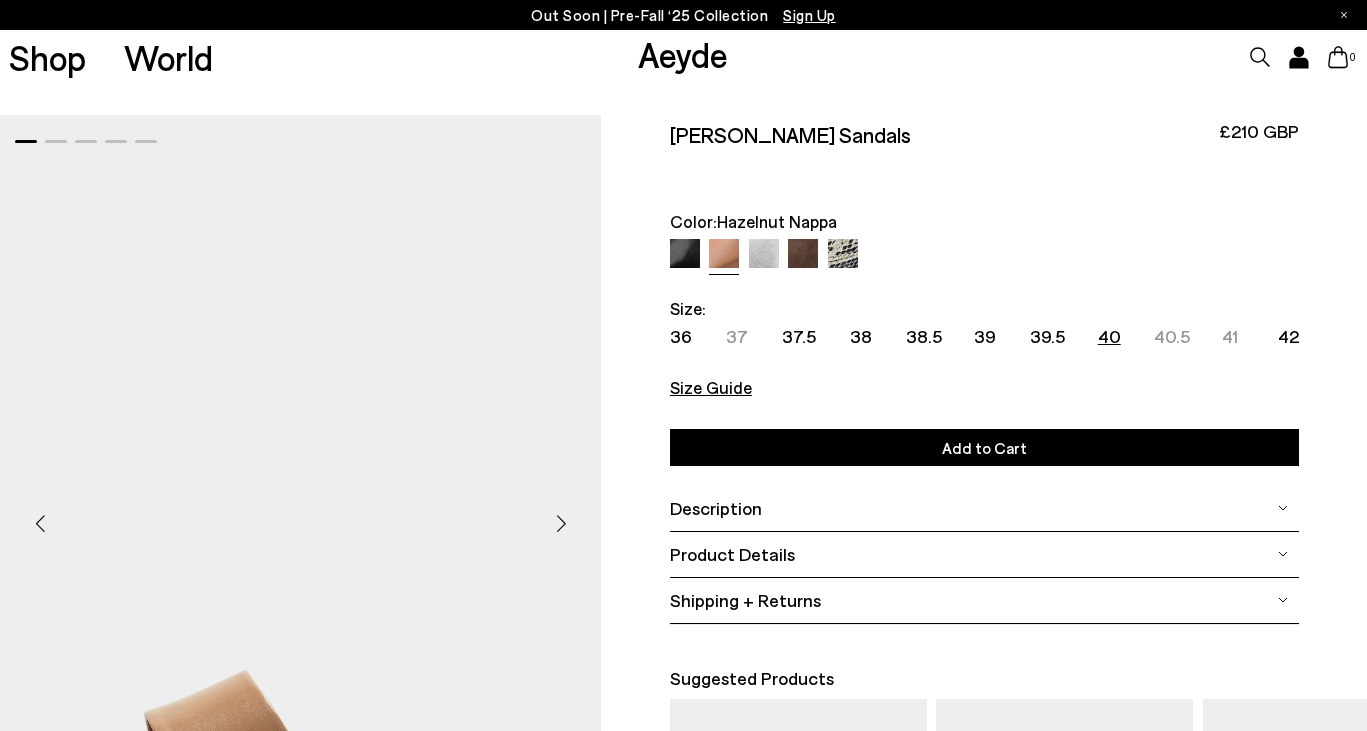 click on "40" at bounding box center (1109, 336) 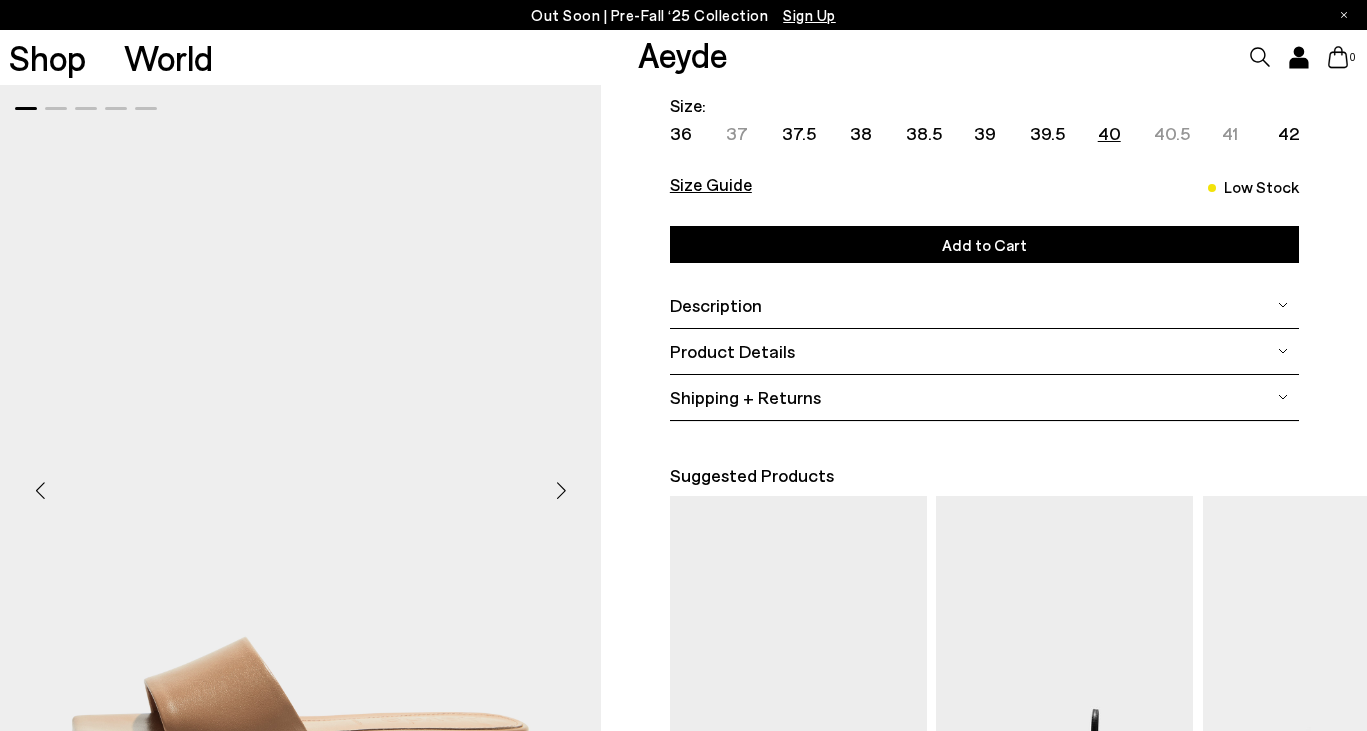 scroll, scrollTop: 205, scrollLeft: 0, axis: vertical 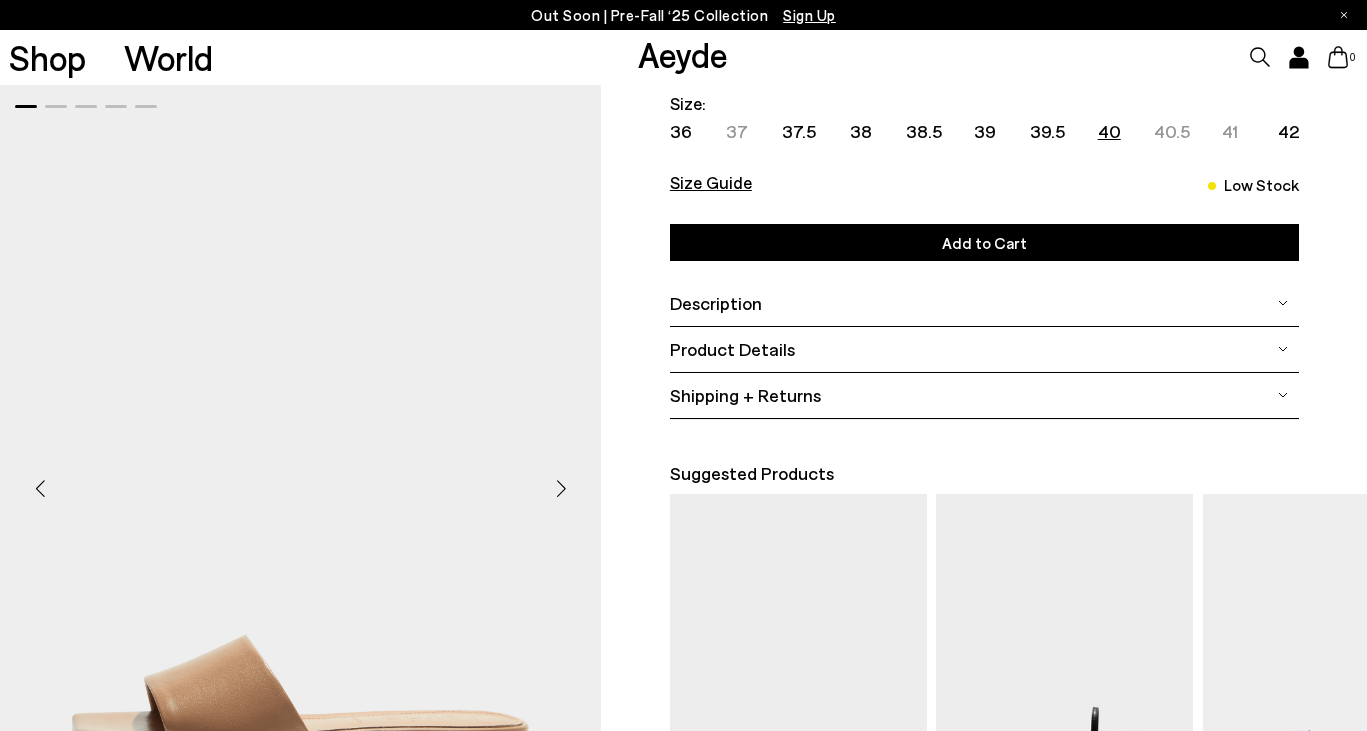 click on "Add to Cart" at bounding box center (984, 242) 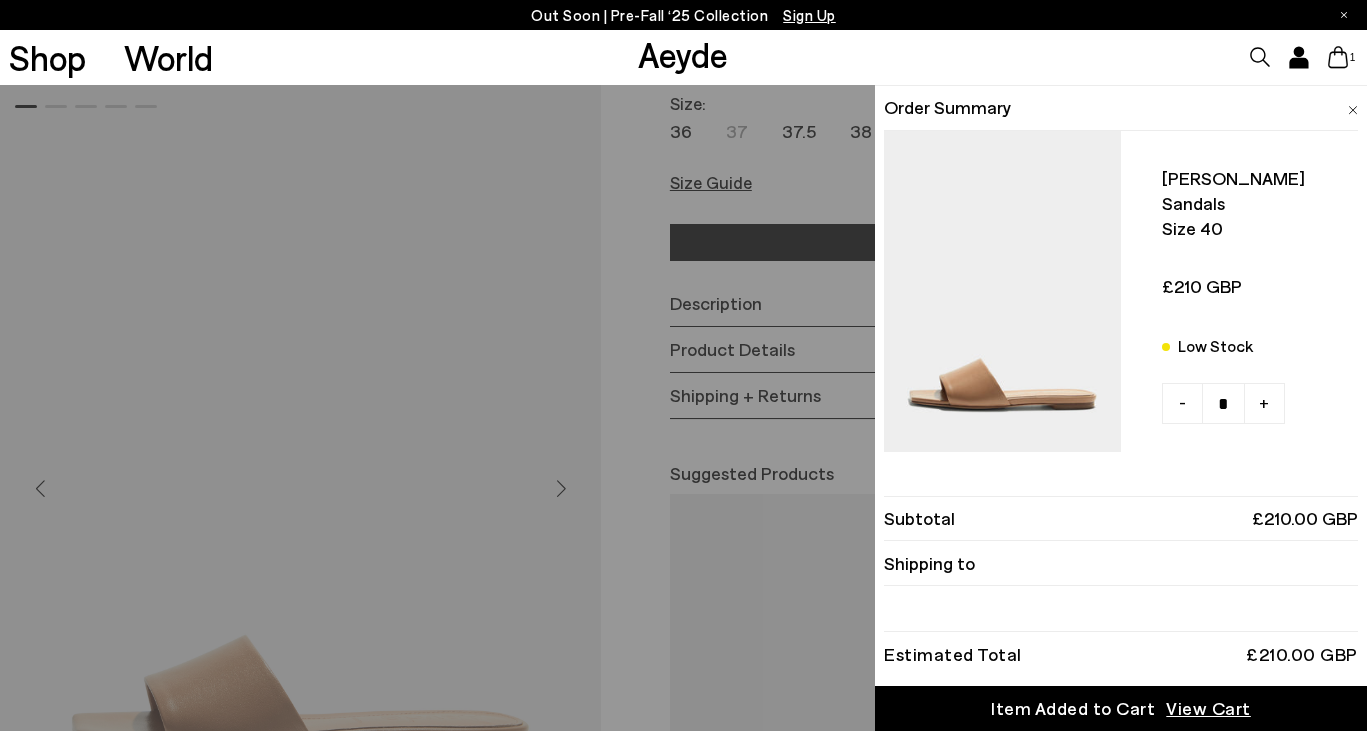click 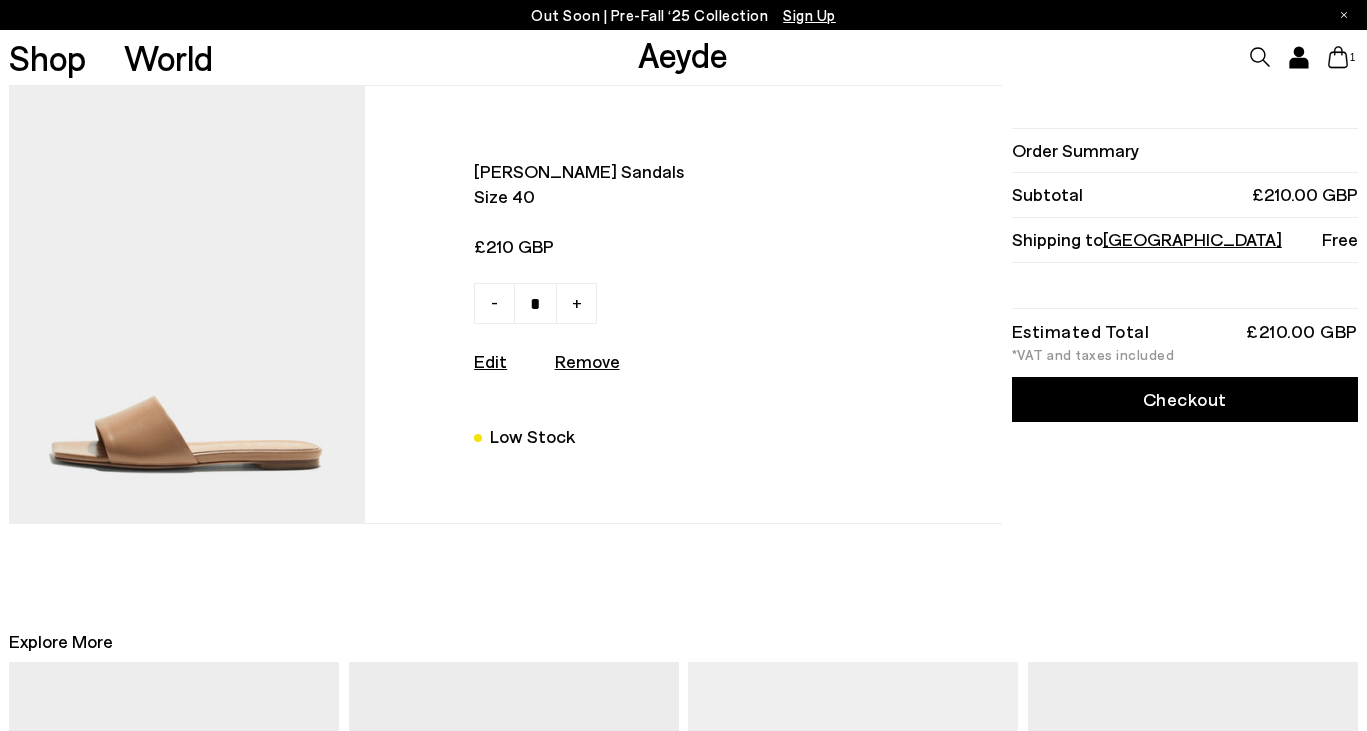scroll, scrollTop: 0, scrollLeft: 0, axis: both 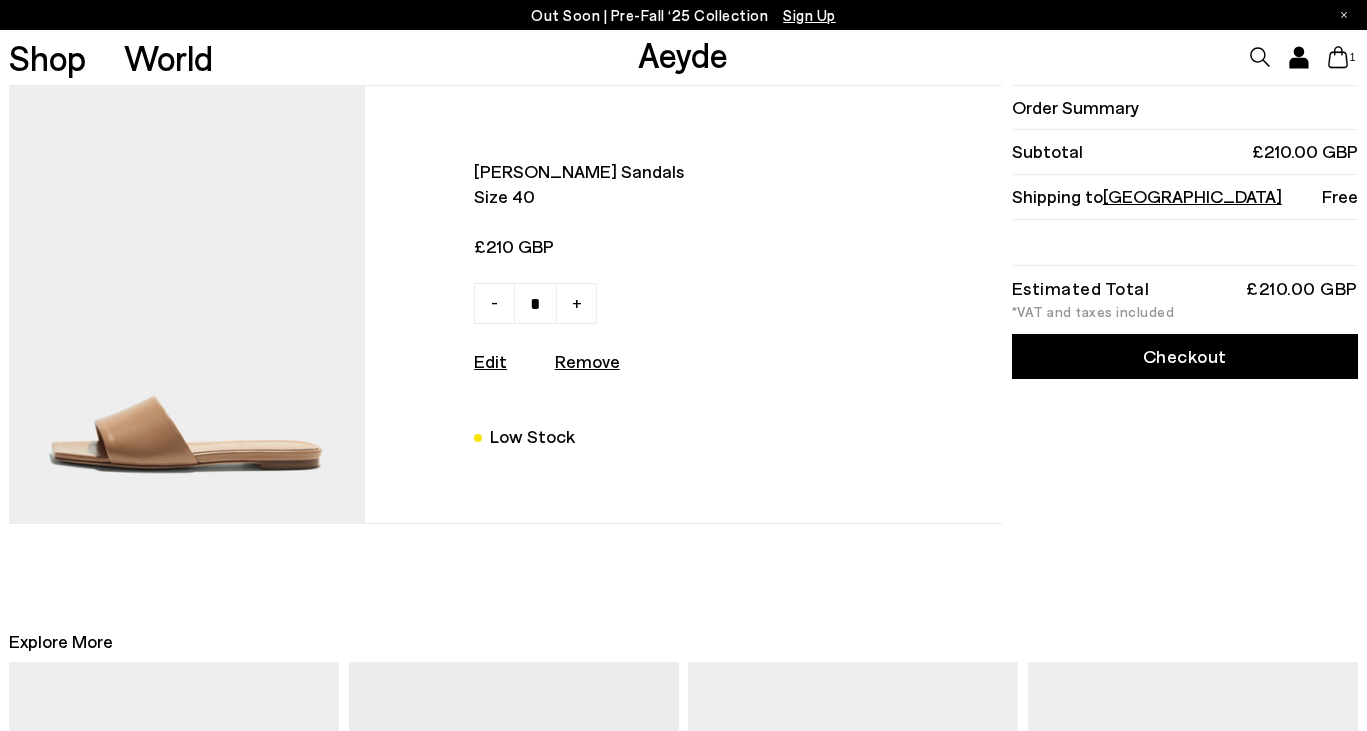 click on "Checkout" at bounding box center [1185, 356] 